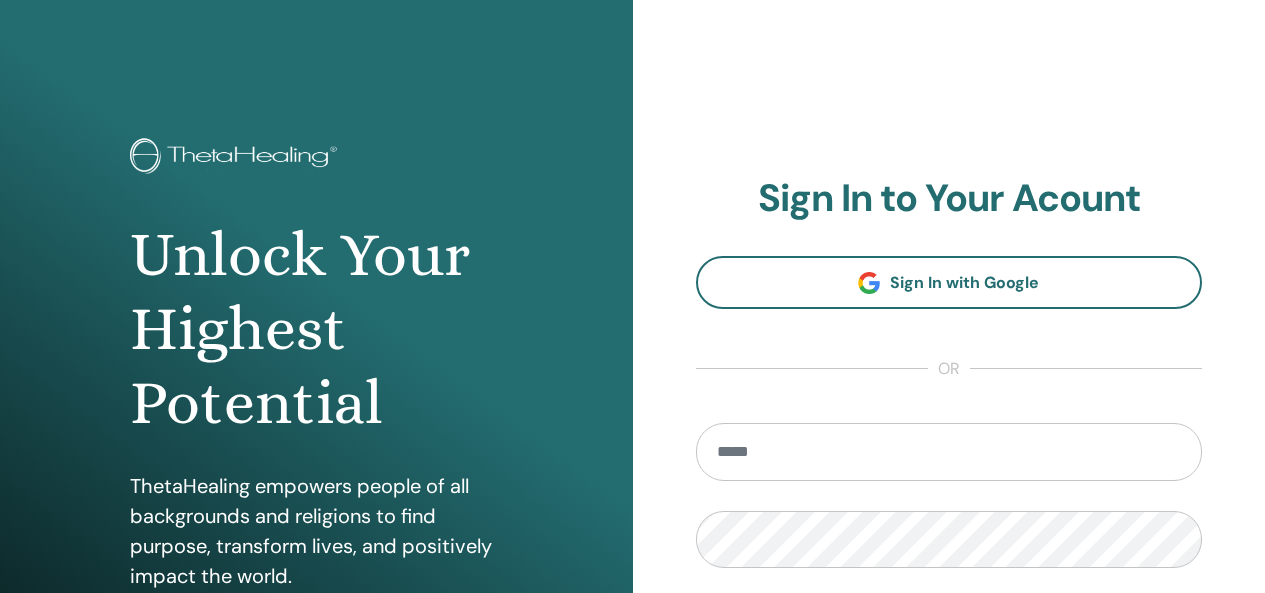 scroll, scrollTop: 0, scrollLeft: 0, axis: both 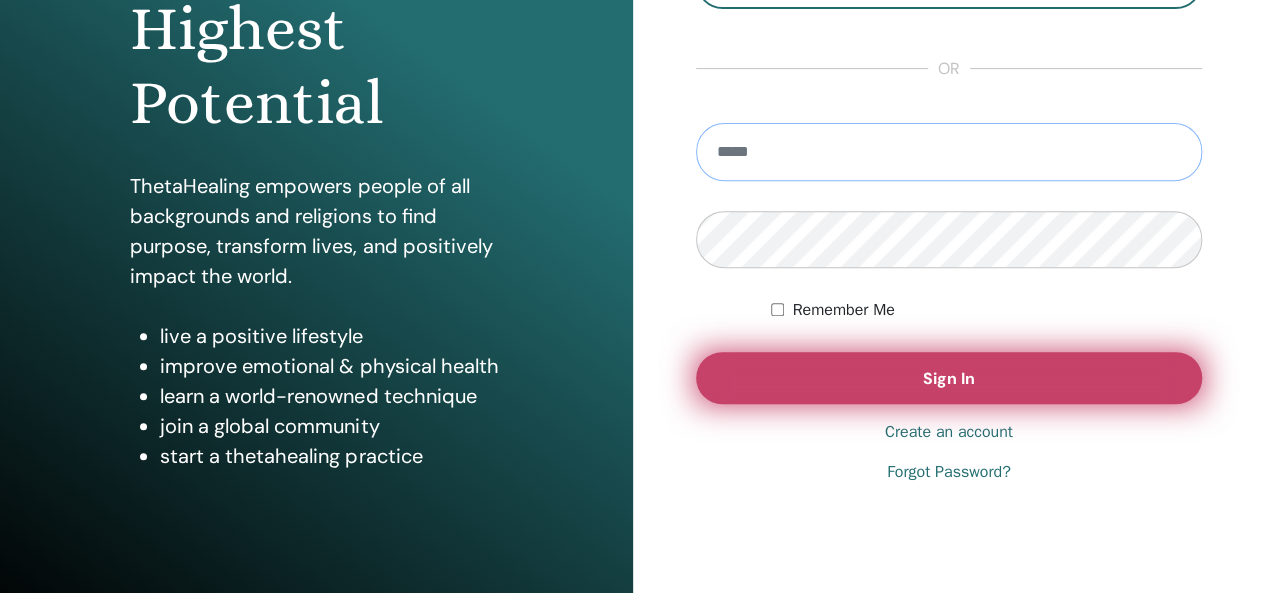 type on "**********" 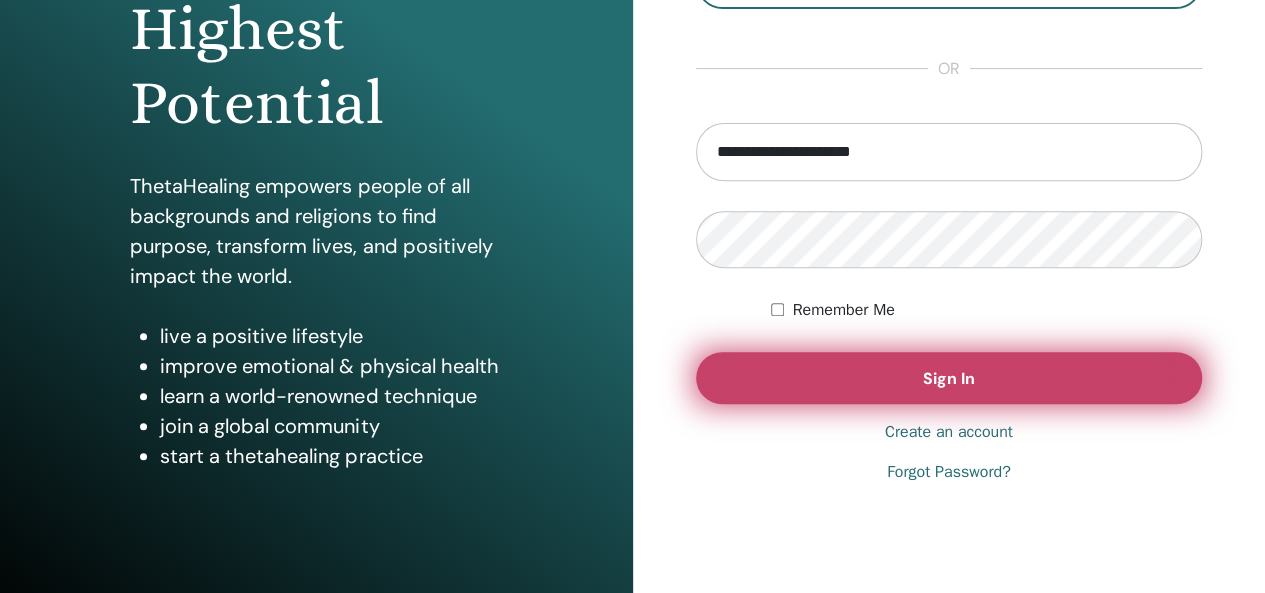 click on "Sign In" at bounding box center (949, 378) 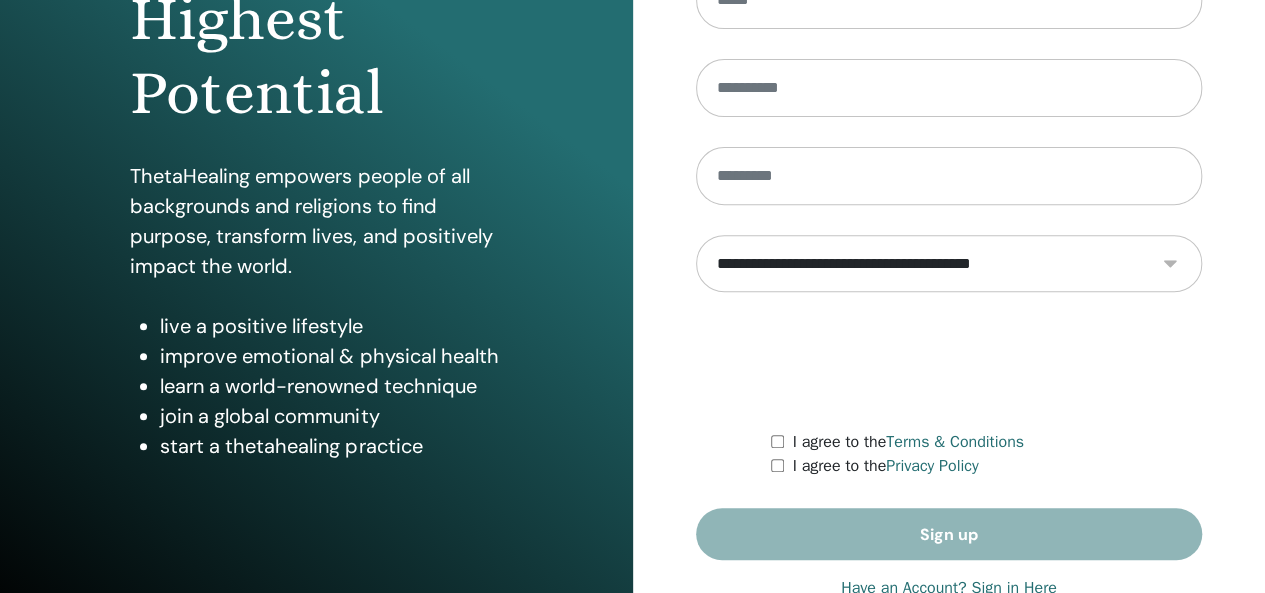 scroll, scrollTop: 366, scrollLeft: 0, axis: vertical 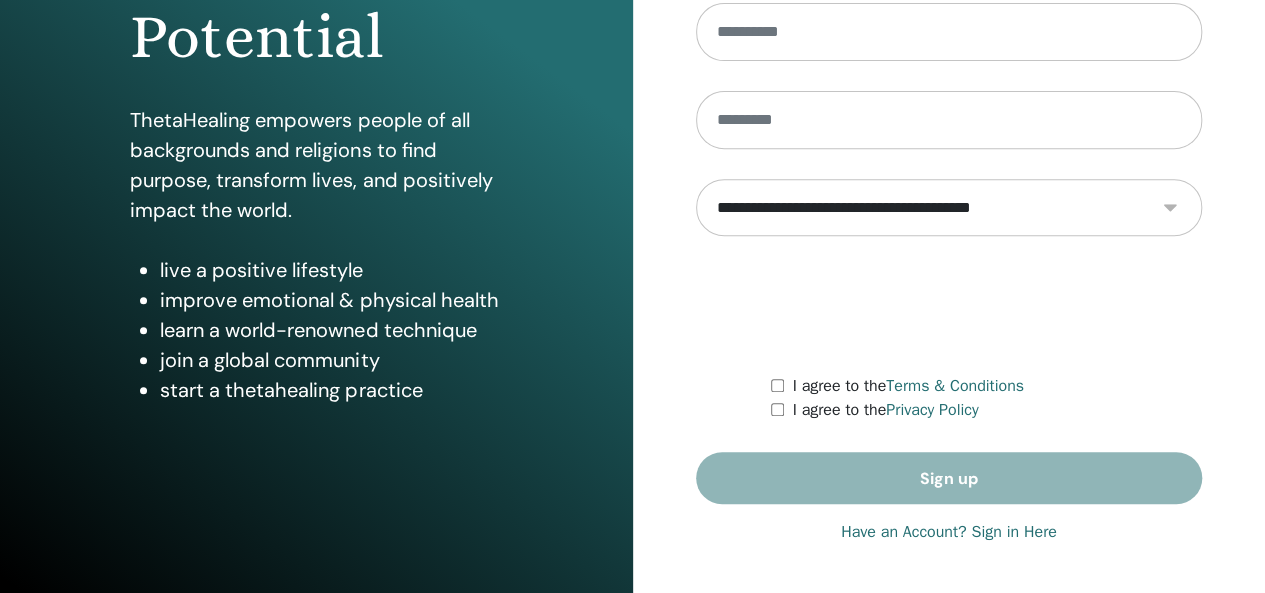 type on "**********" 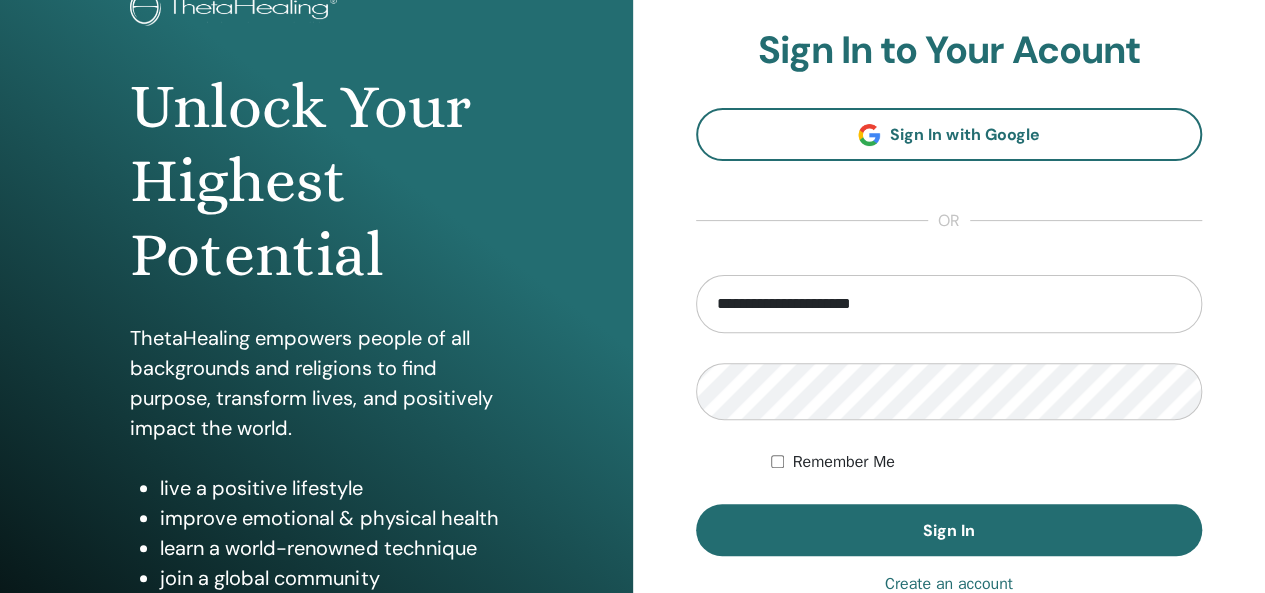 scroll, scrollTop: 300, scrollLeft: 0, axis: vertical 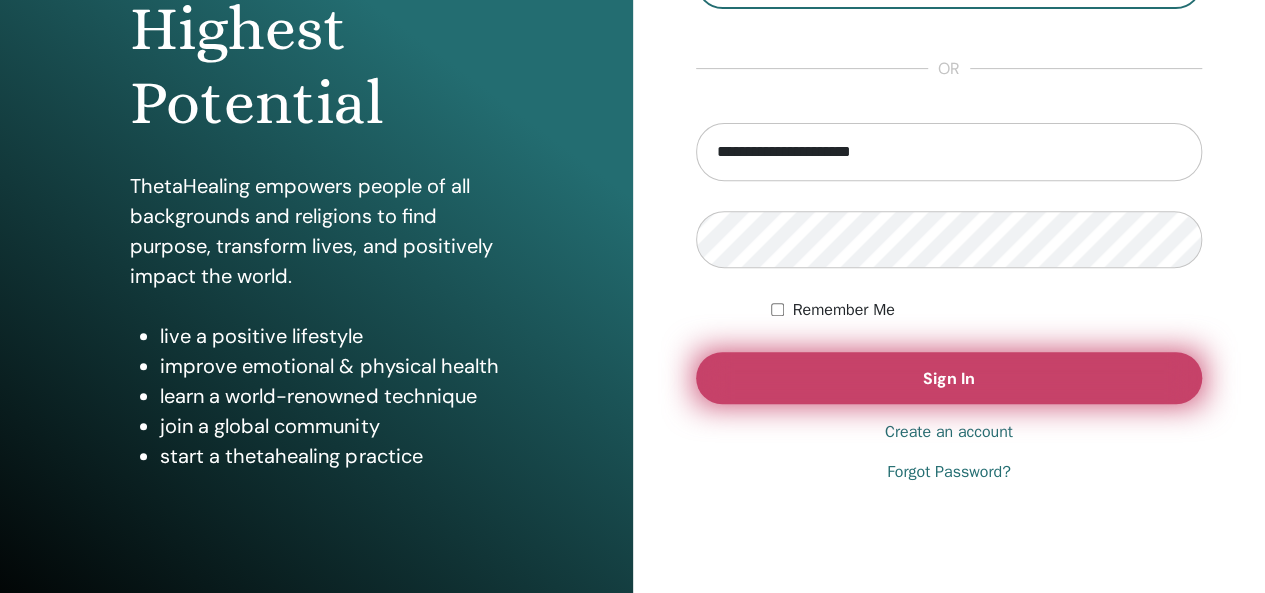 click on "Sign In" at bounding box center (949, 378) 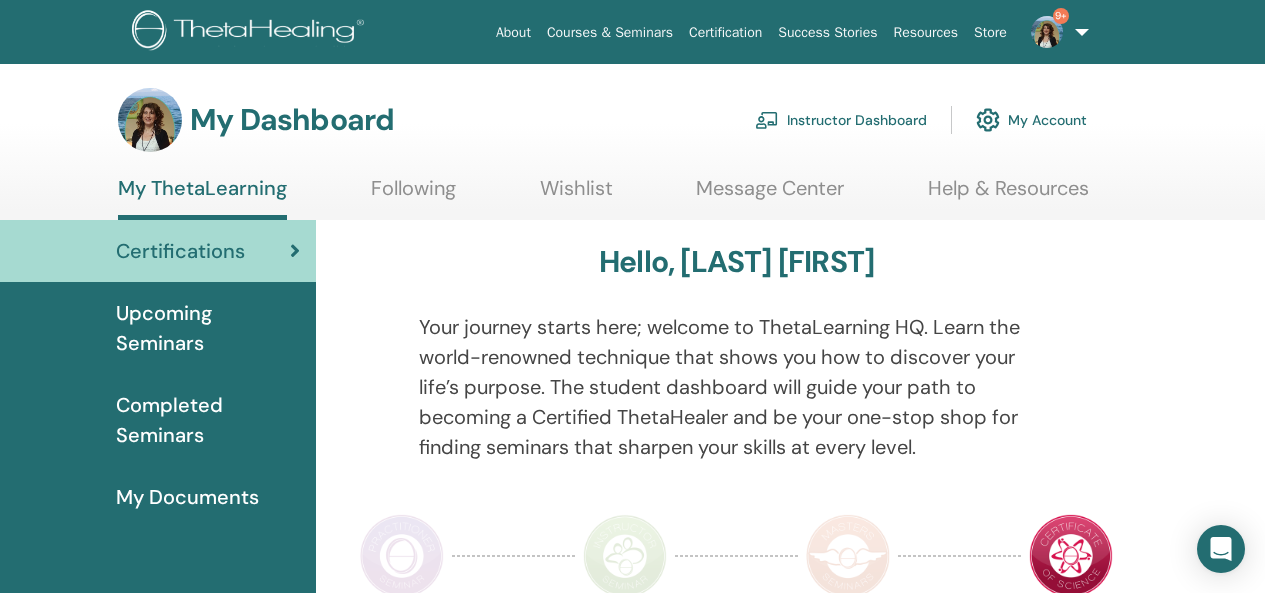 scroll, scrollTop: 0, scrollLeft: 0, axis: both 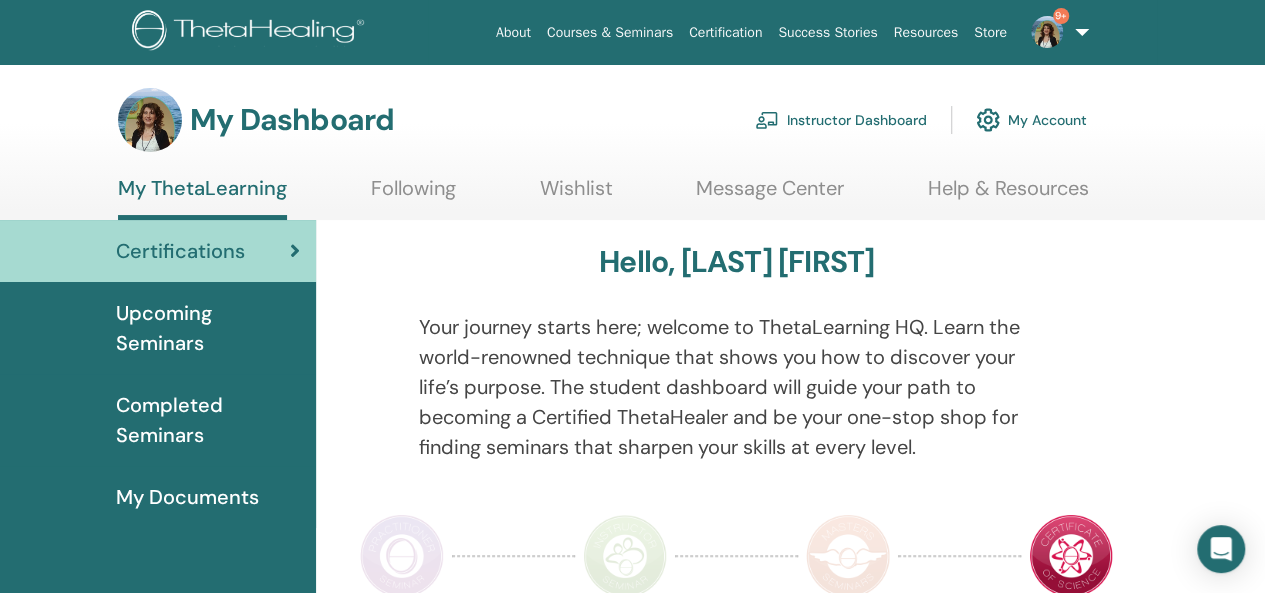 click on "Instructor Dashboard" at bounding box center (841, 120) 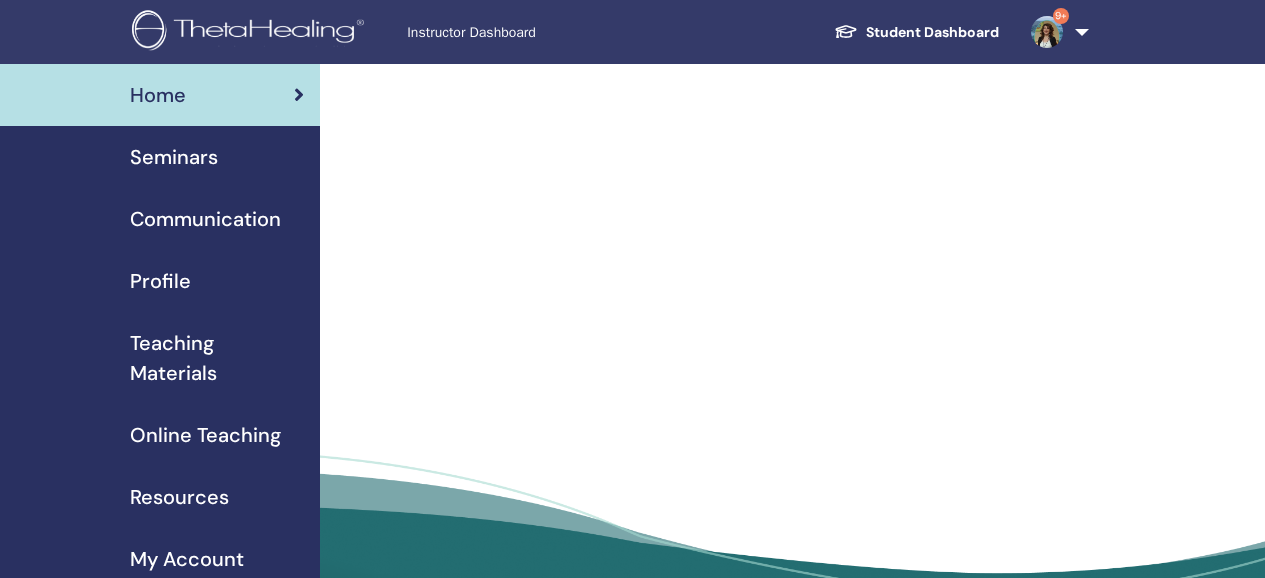 scroll, scrollTop: 0, scrollLeft: 0, axis: both 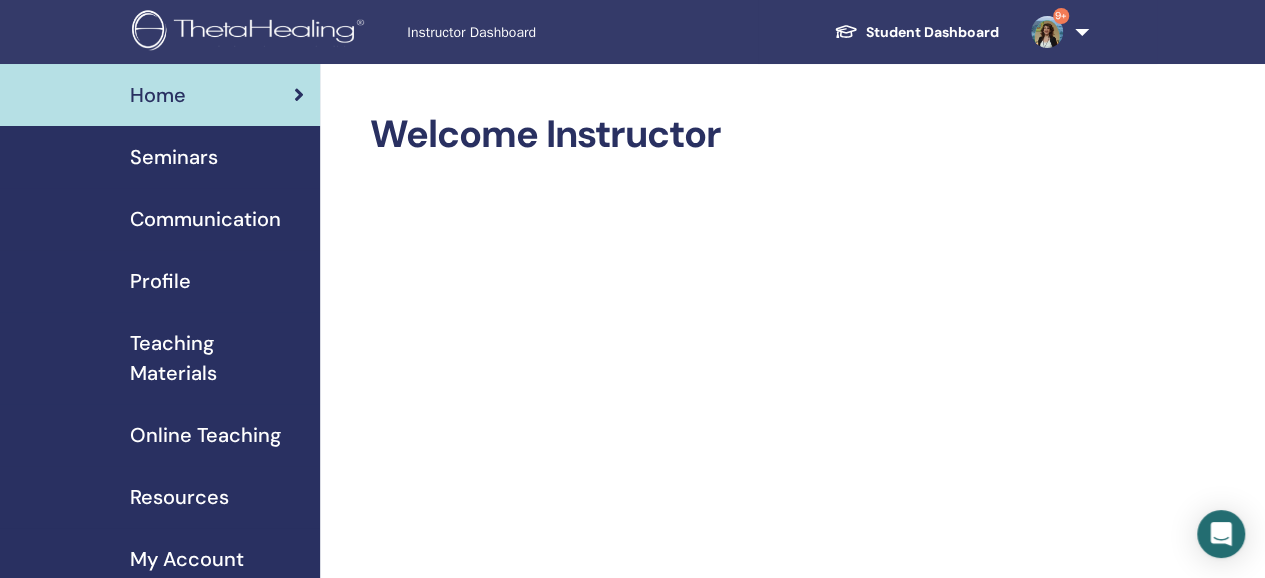 click on "Seminars" at bounding box center [174, 157] 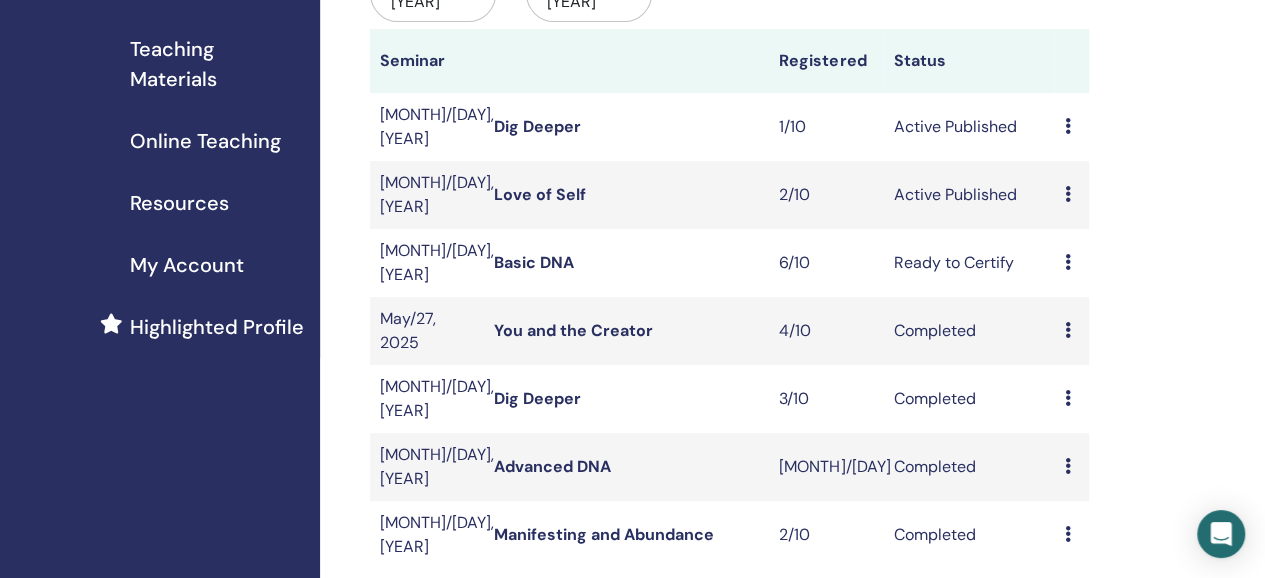 scroll, scrollTop: 300, scrollLeft: 0, axis: vertical 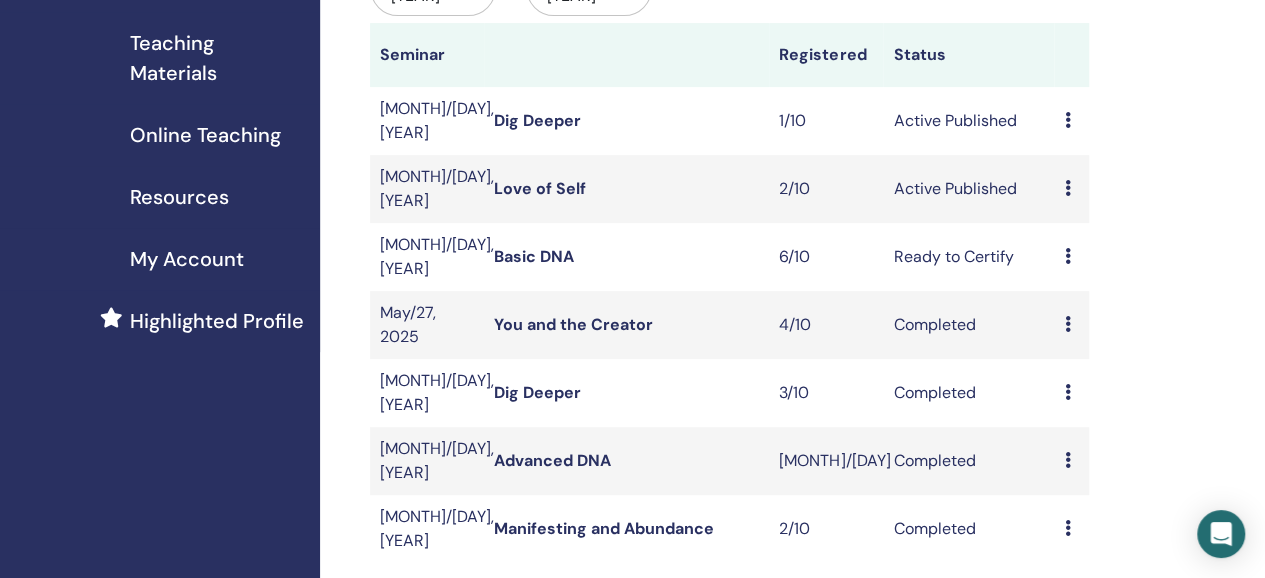 click on "Basic DNA" at bounding box center (534, 256) 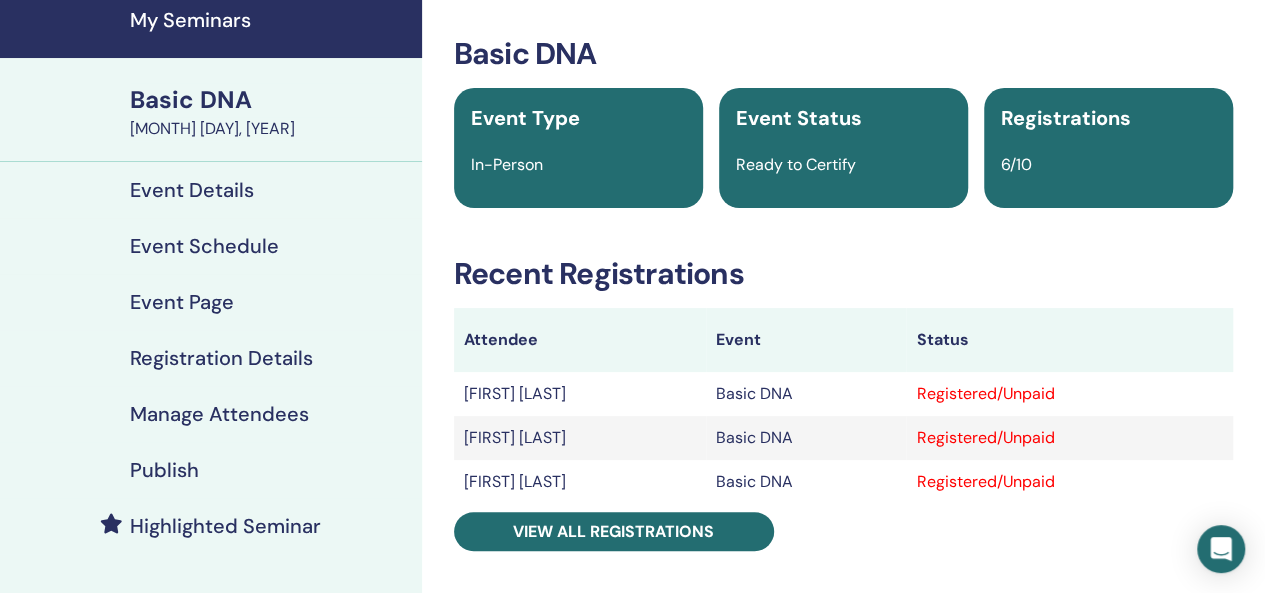scroll, scrollTop: 200, scrollLeft: 0, axis: vertical 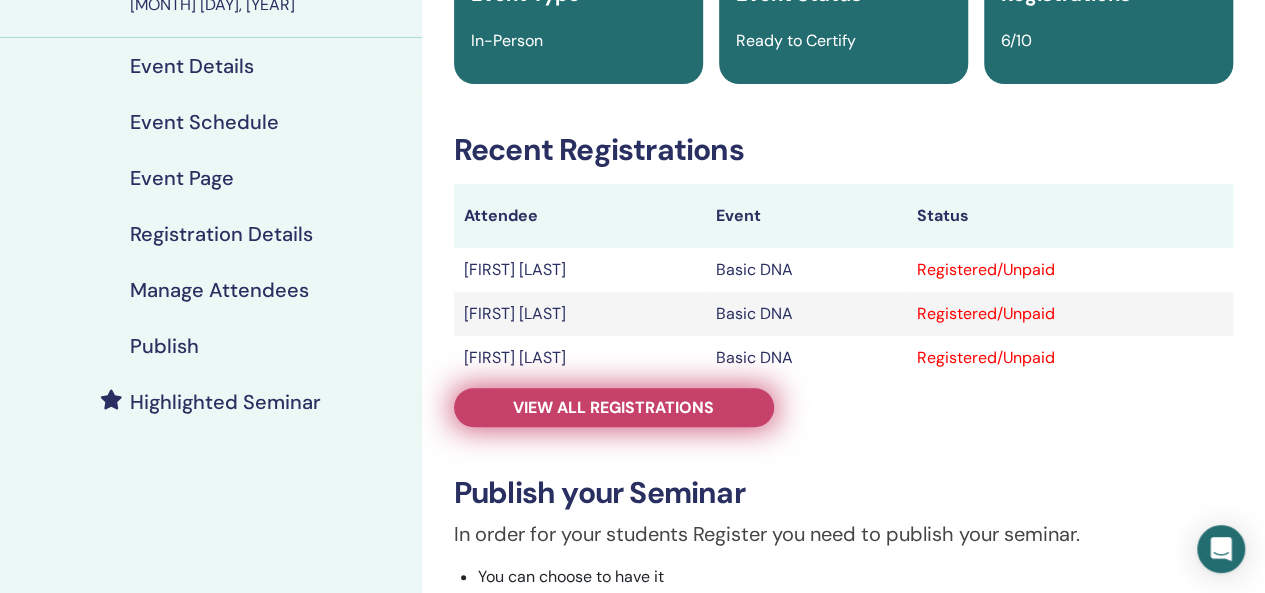 click on "View all registrations" at bounding box center [613, 407] 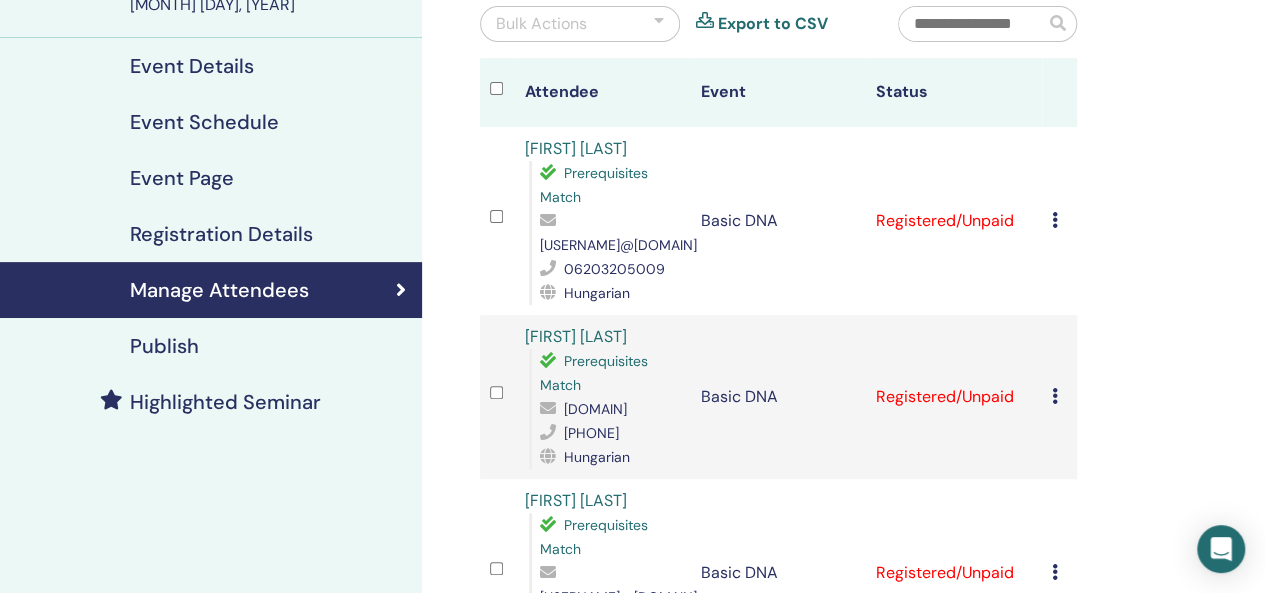 click at bounding box center (1055, 220) 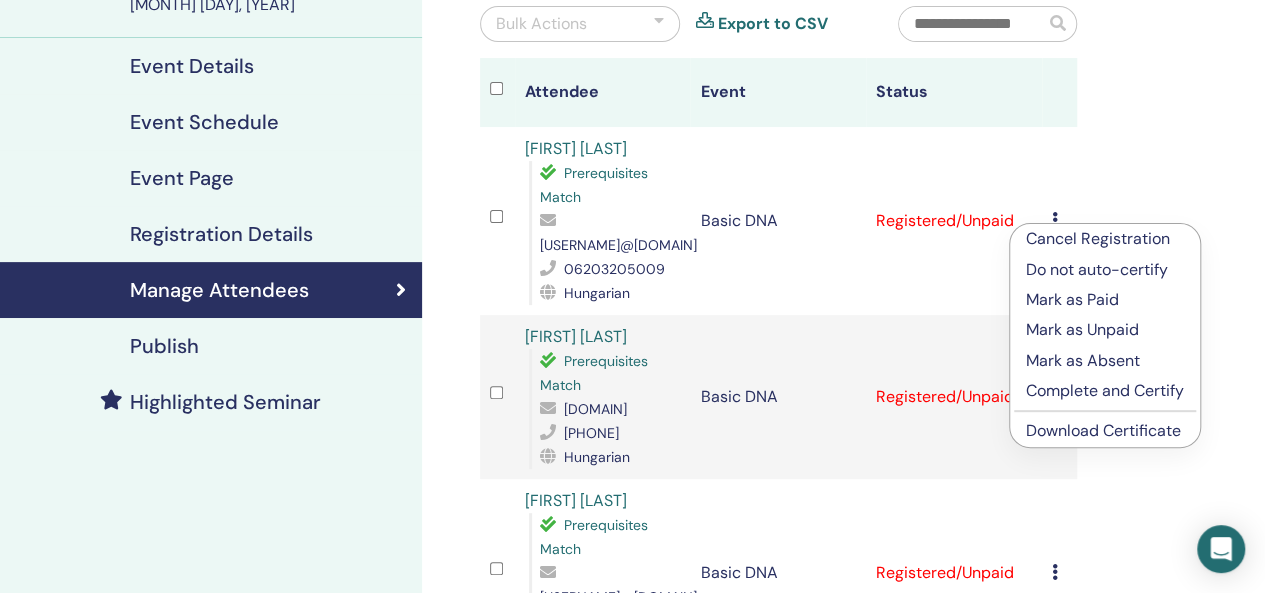 click on "Complete and Certify" at bounding box center [1105, 391] 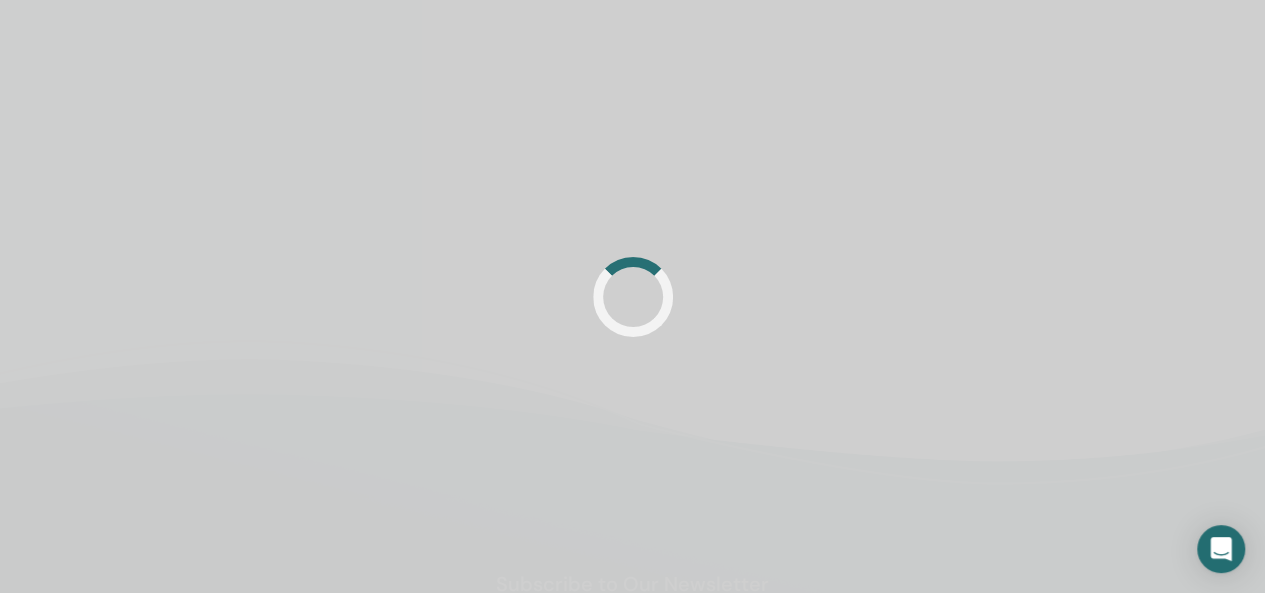scroll, scrollTop: 200, scrollLeft: 0, axis: vertical 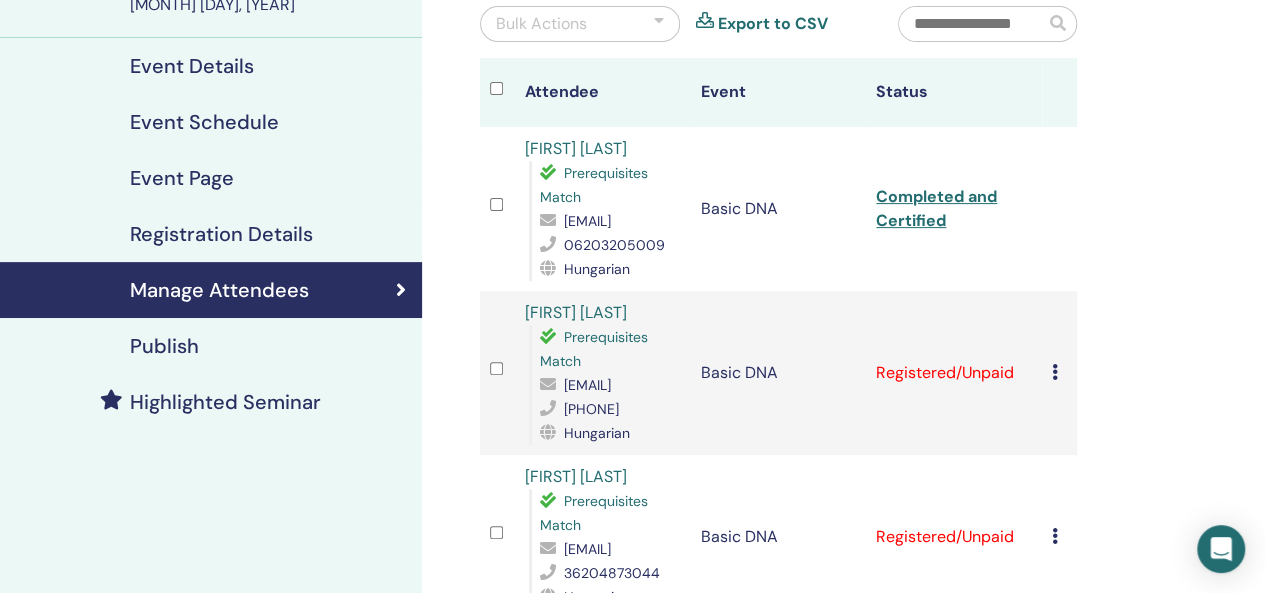 click on "Cancel Registration Do not auto-certify Mark as Paid Mark as Unpaid Mark as Absent Complete and Certify Download Certificate" at bounding box center [1059, 373] 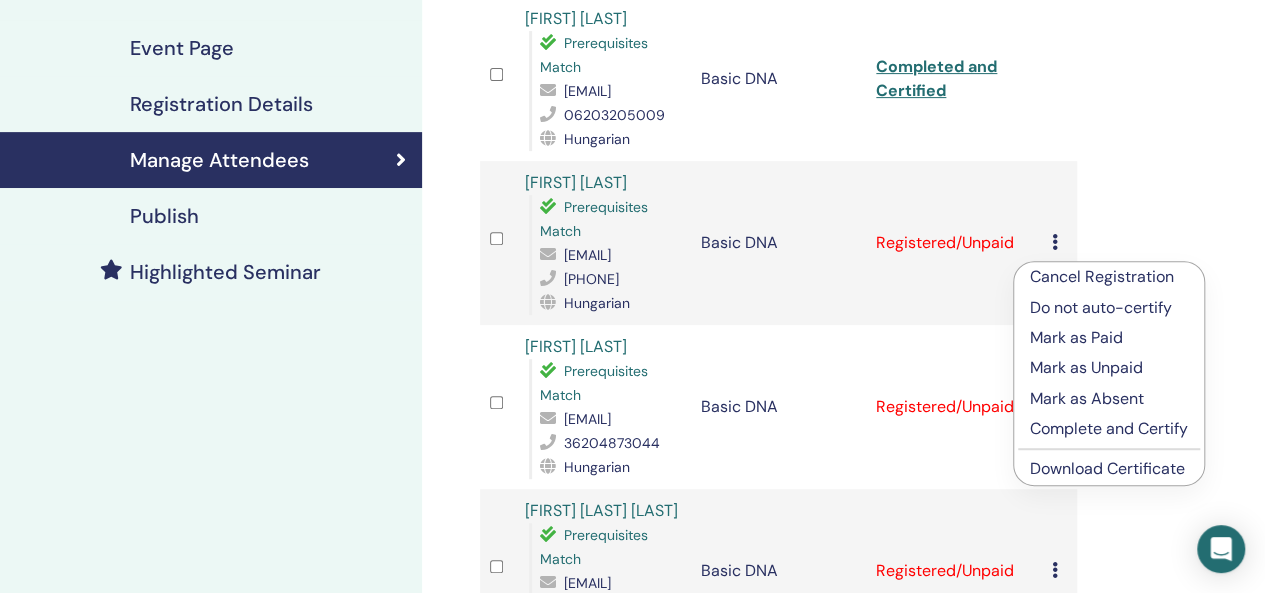 scroll, scrollTop: 400, scrollLeft: 0, axis: vertical 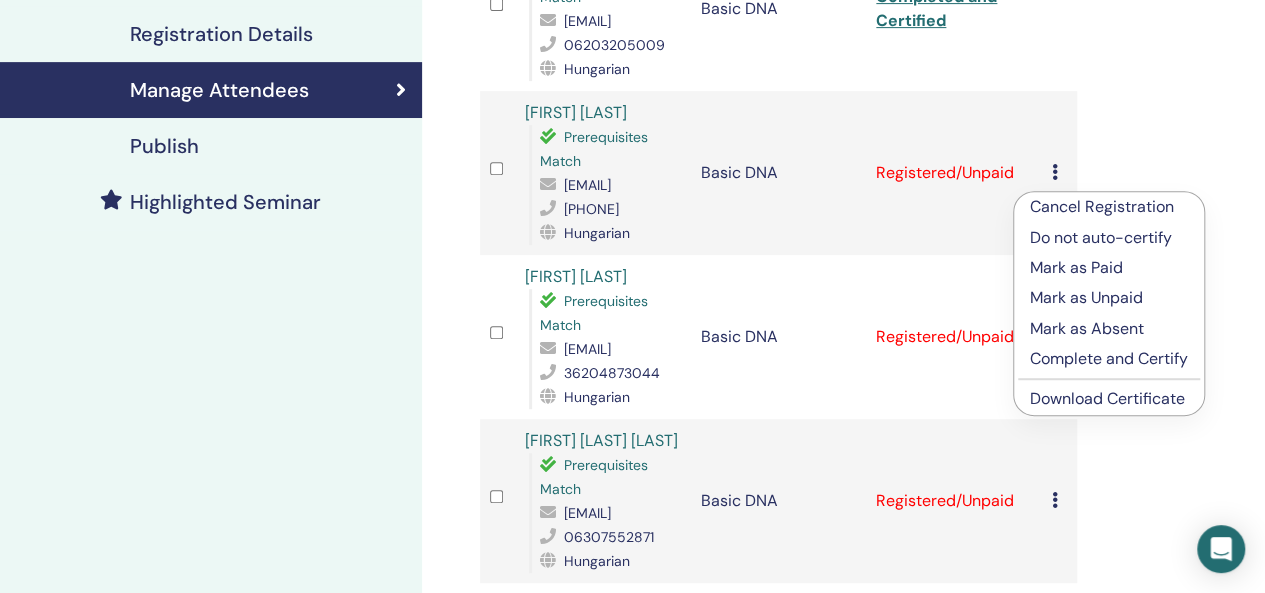 click on "Complete and Certify" at bounding box center [1109, 359] 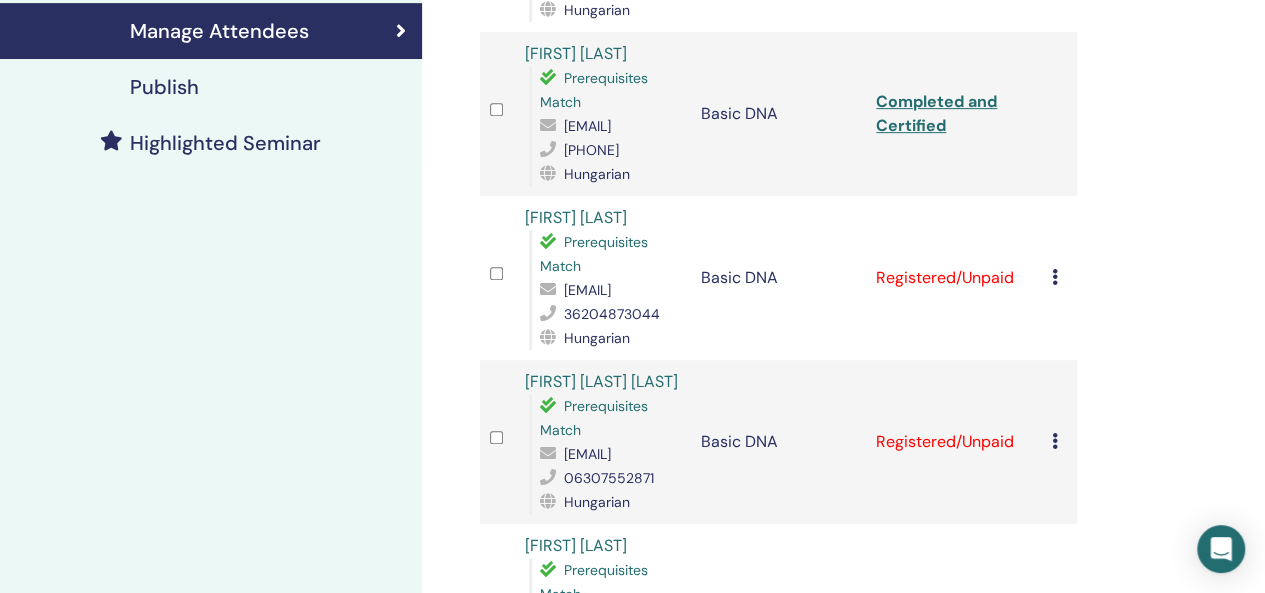 scroll, scrollTop: 500, scrollLeft: 0, axis: vertical 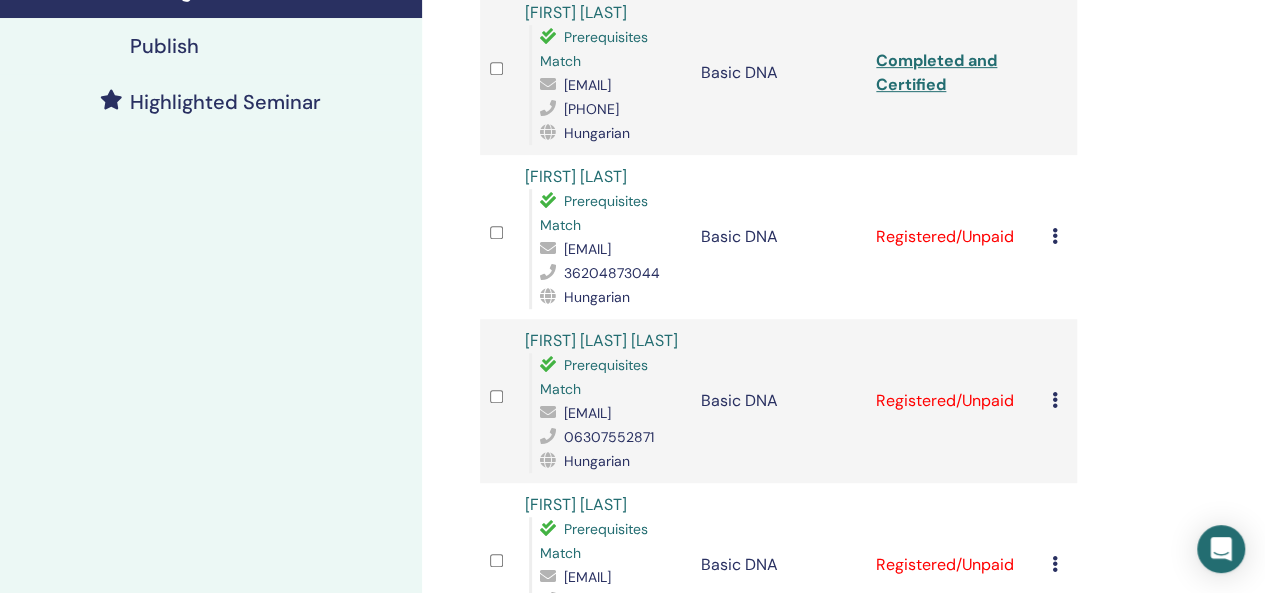 click on "Cancel Registration Do not auto-certify Mark as Paid Mark as Unpaid Mark as Absent Complete and Certify Download Certificate" at bounding box center (1059, 237) 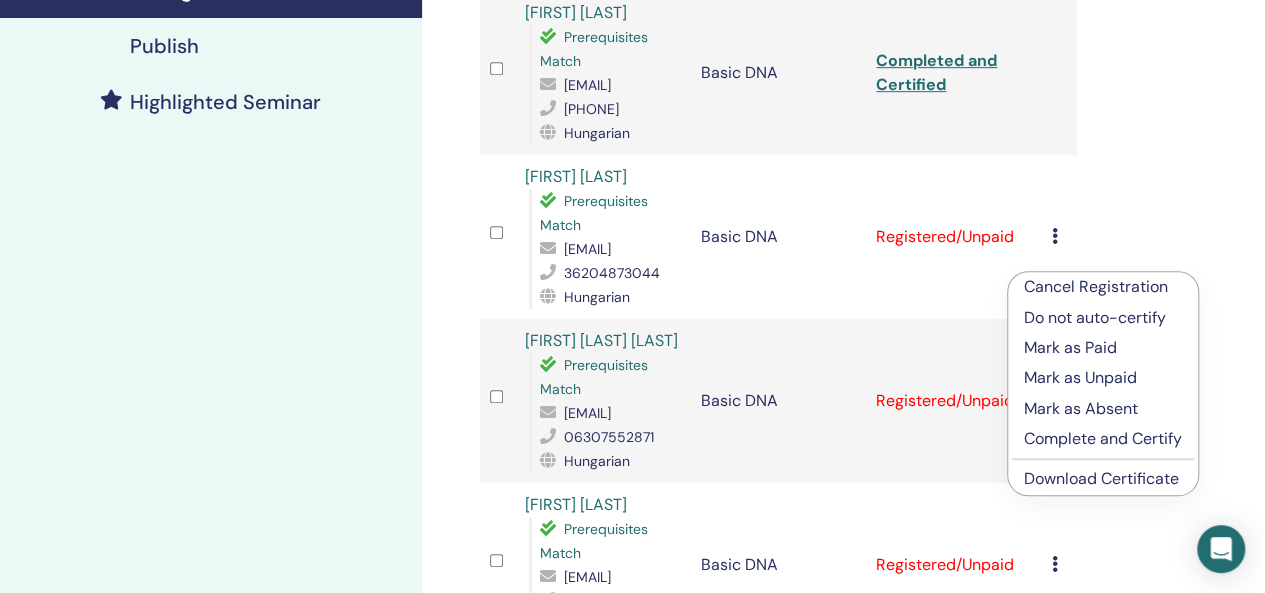 click on "Complete and Certify" at bounding box center [1103, 439] 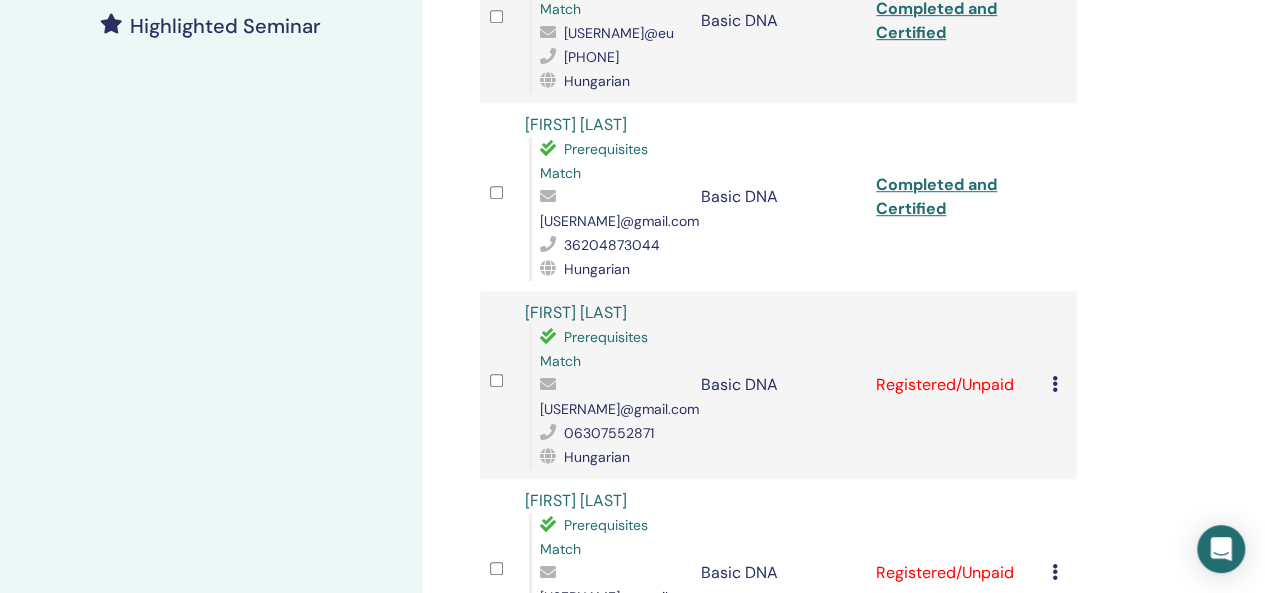 scroll, scrollTop: 676, scrollLeft: 0, axis: vertical 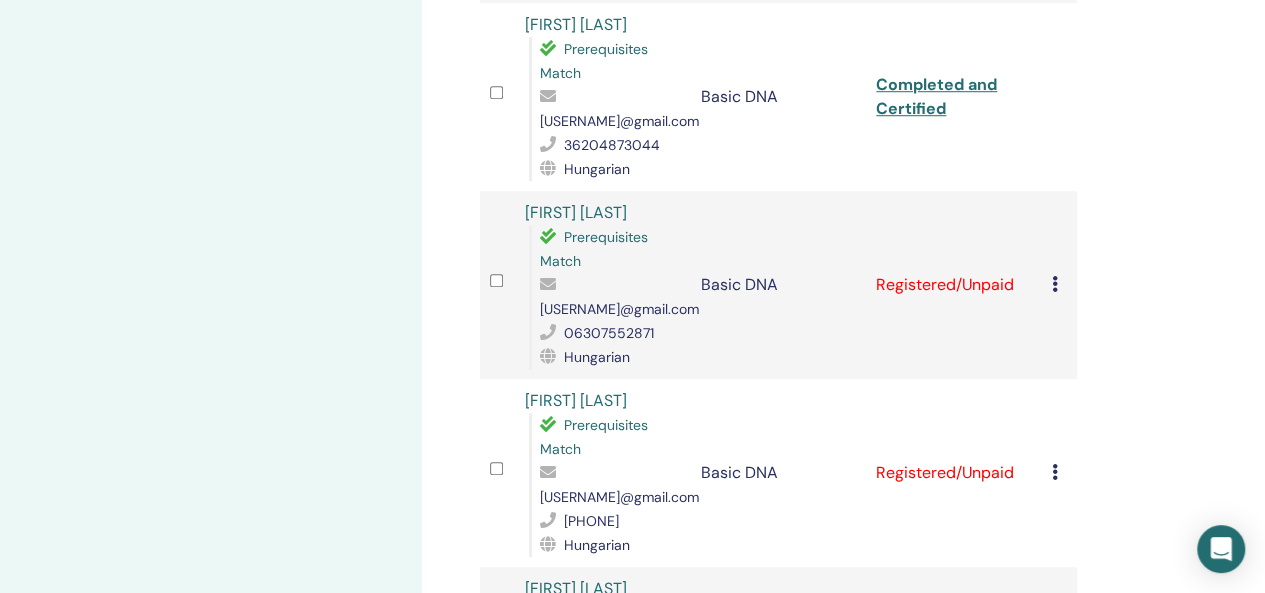 click on "Cancel Registration Do not auto-certify Mark as Paid Mark as Unpaid Mark as Absent Complete and Certify Download Certificate" at bounding box center [1059, 285] 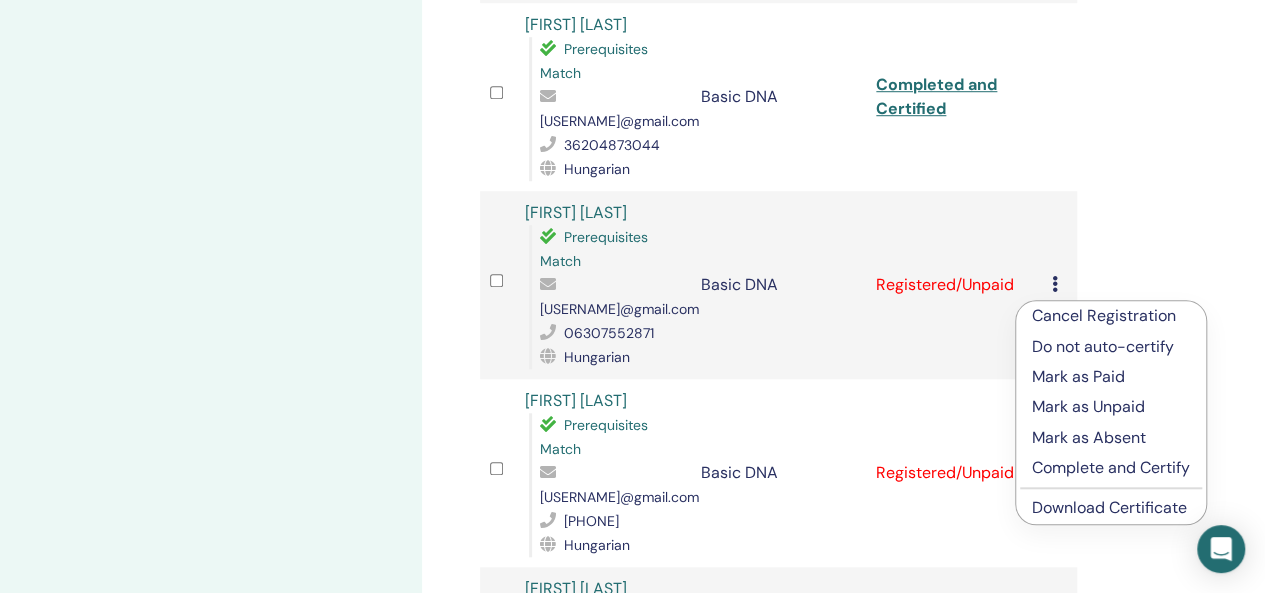 click on "Complete and Certify" at bounding box center (1111, 468) 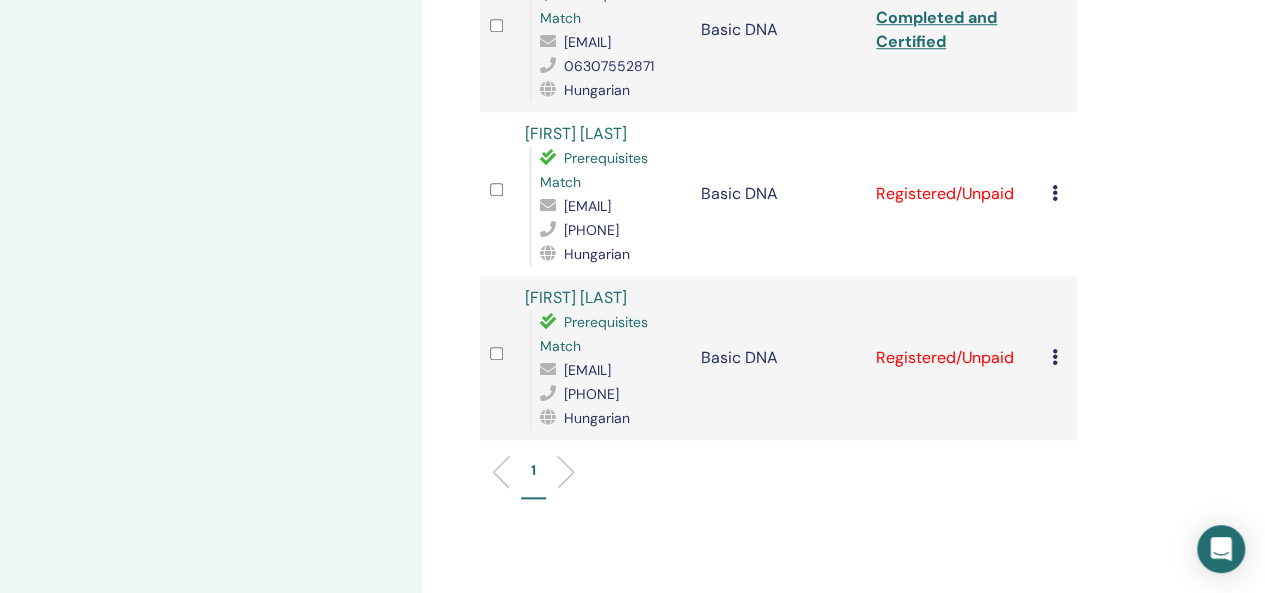 scroll, scrollTop: 900, scrollLeft: 0, axis: vertical 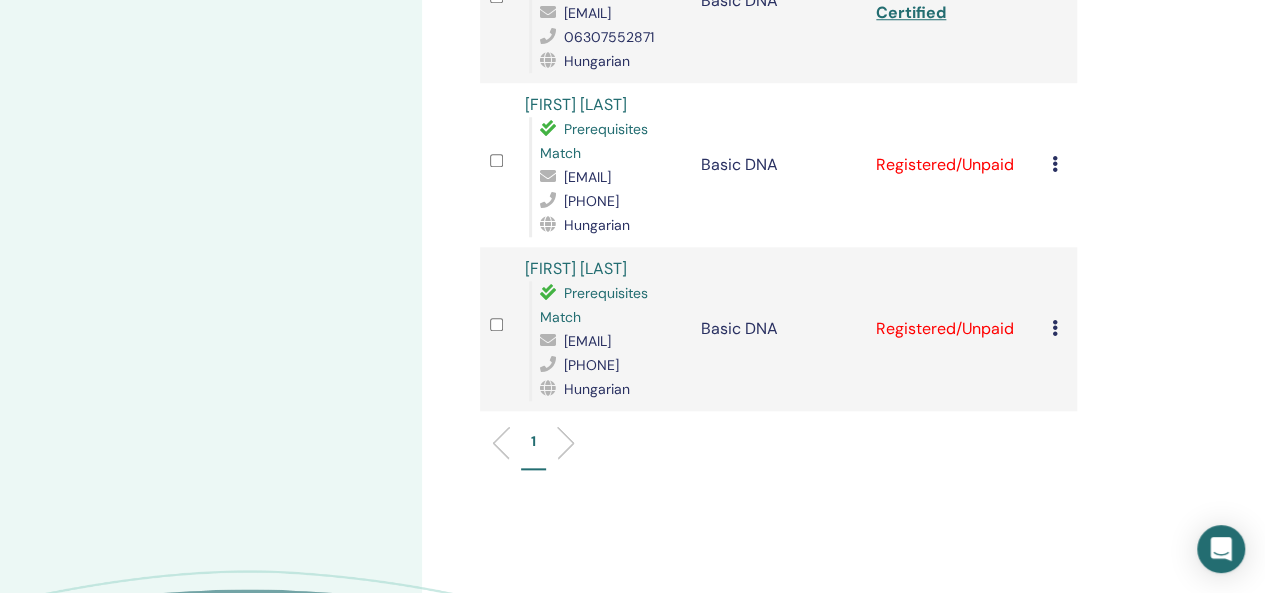 click on "Cancel Registration Do not auto-certify Mark as Paid Mark as Unpaid Mark as Absent Complete and Certify Download Certificate" at bounding box center [1059, 165] 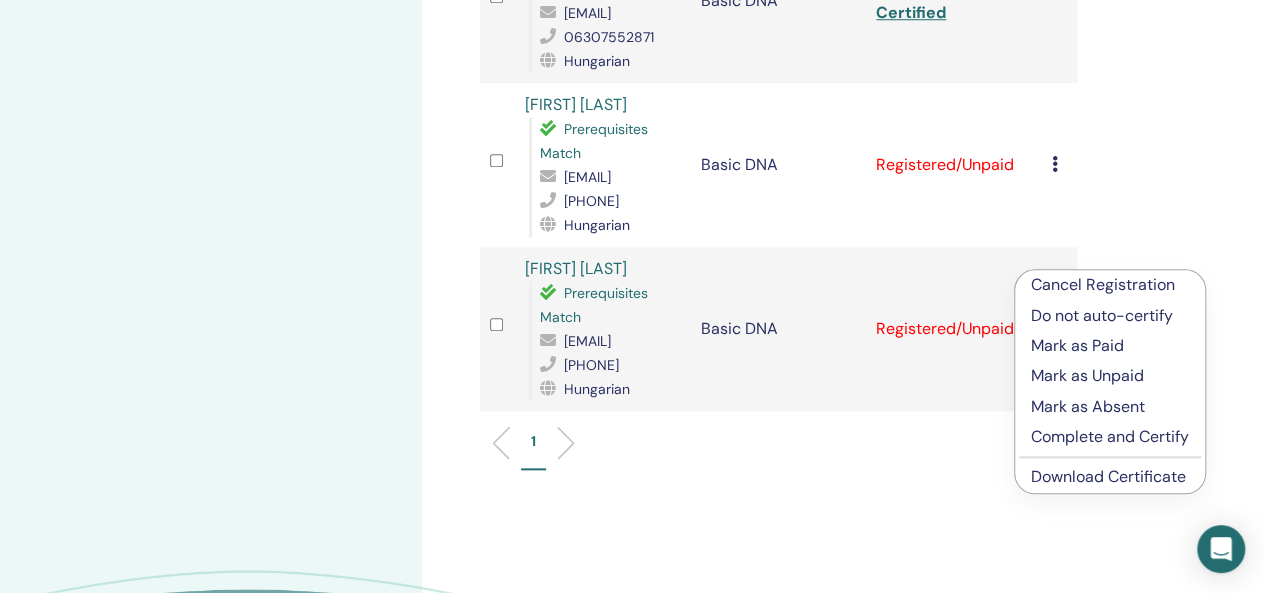 click on "Complete and Certify" at bounding box center (1110, 437) 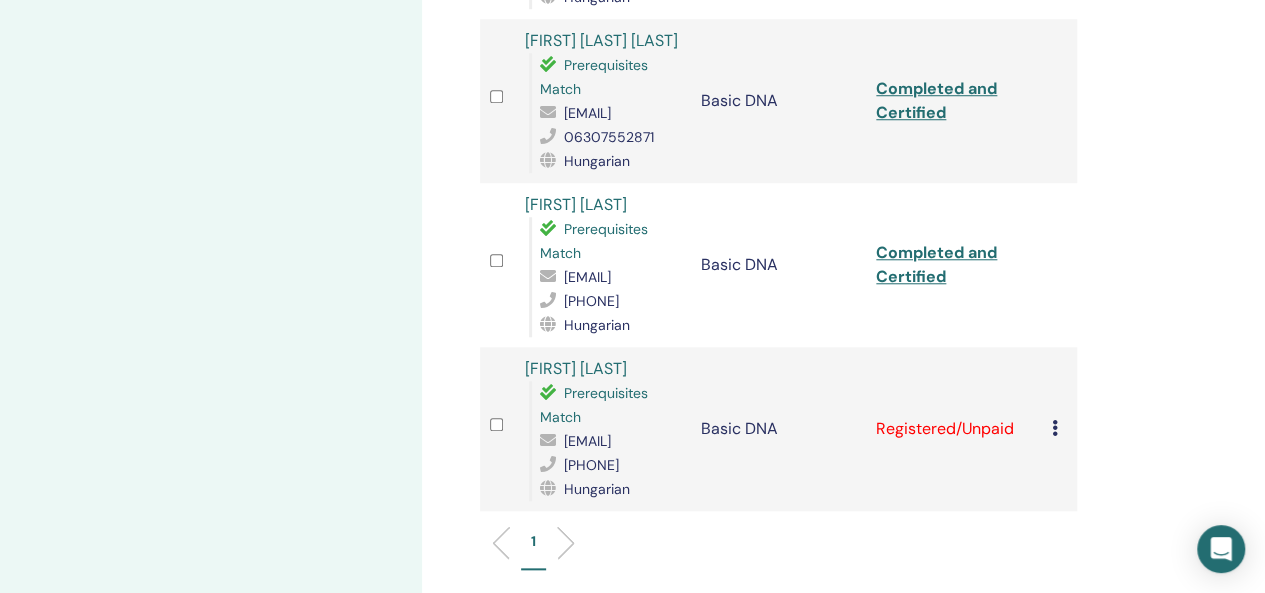 scroll, scrollTop: 1100, scrollLeft: 0, axis: vertical 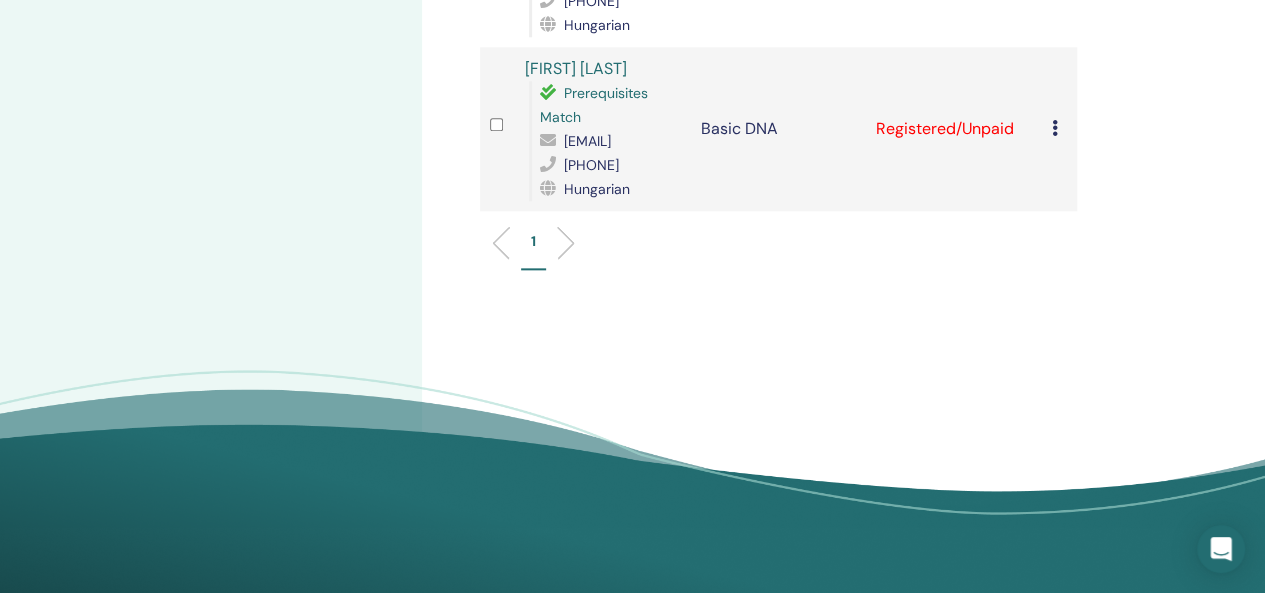 click on "Cancel Registration Do not auto-certify Mark as Paid Mark as Unpaid Mark as Absent Complete and Certify Download Certificate" at bounding box center (1059, 129) 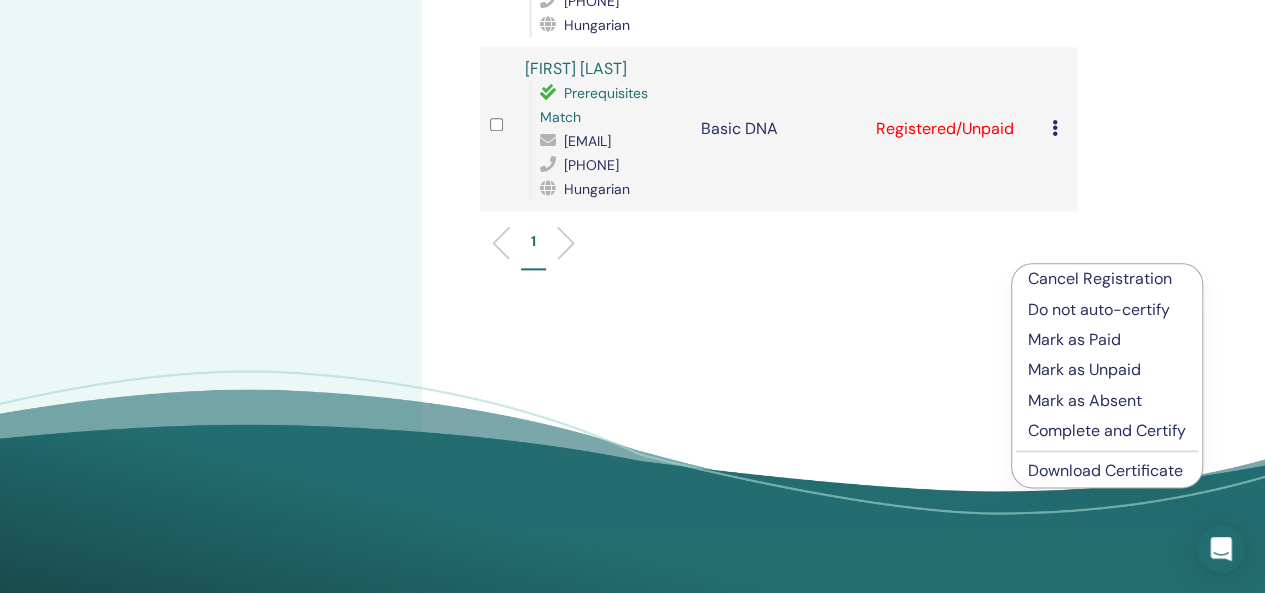 click on "Complete and Certify" at bounding box center (1107, 431) 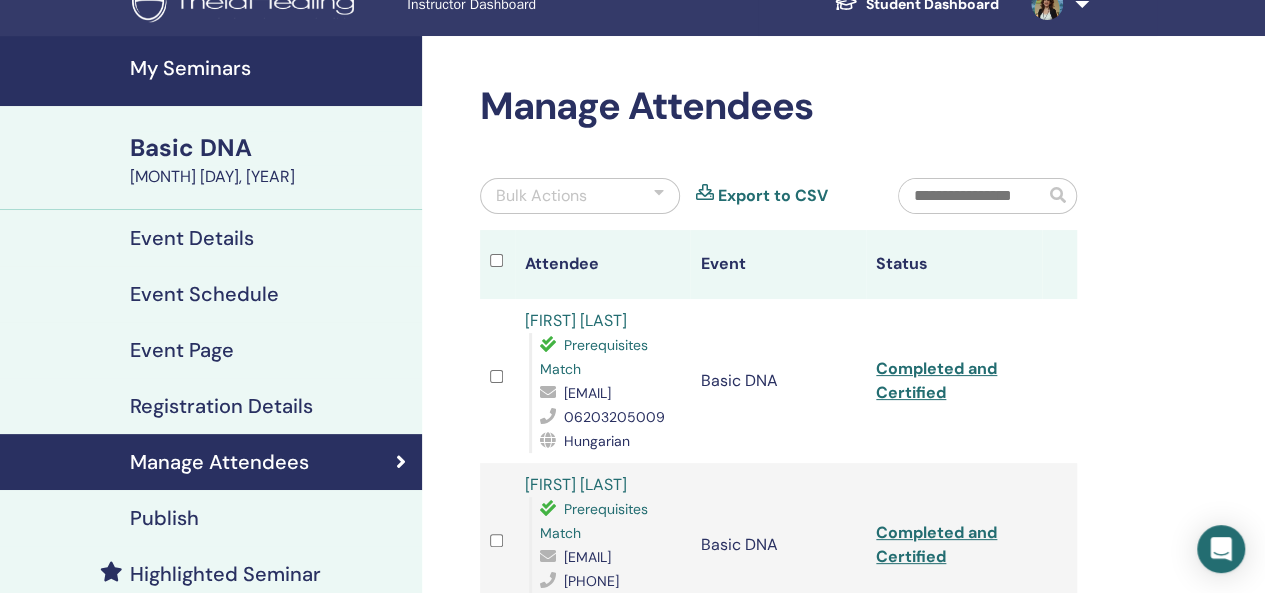 scroll, scrollTop: 0, scrollLeft: 0, axis: both 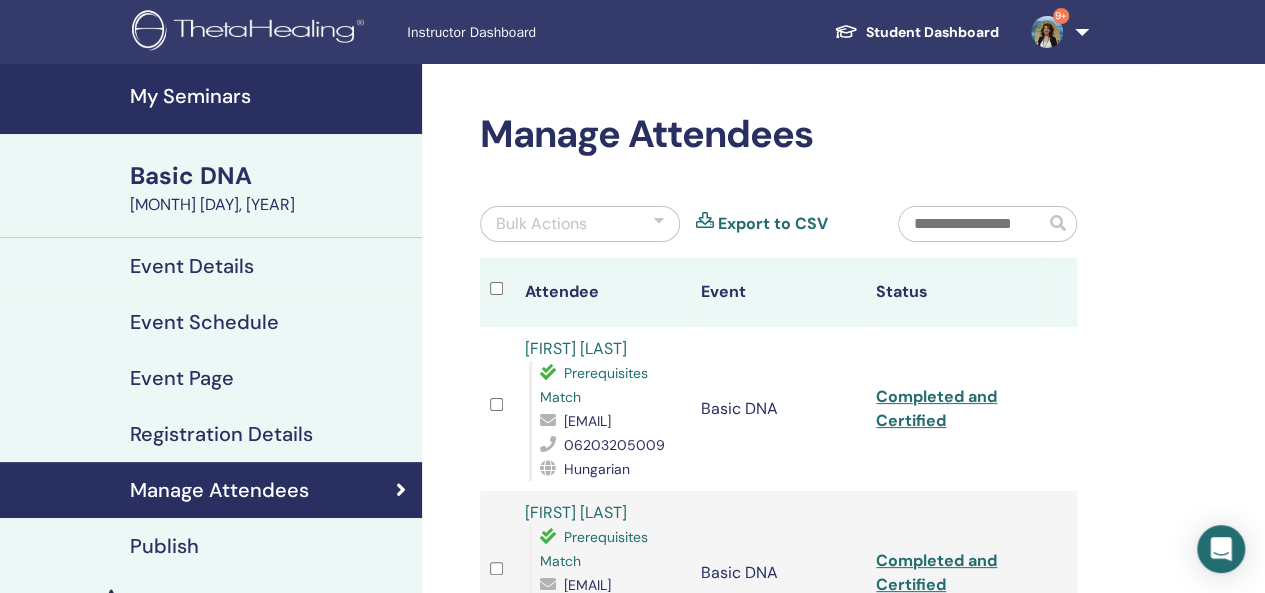 click on "My Seminars" at bounding box center [270, 96] 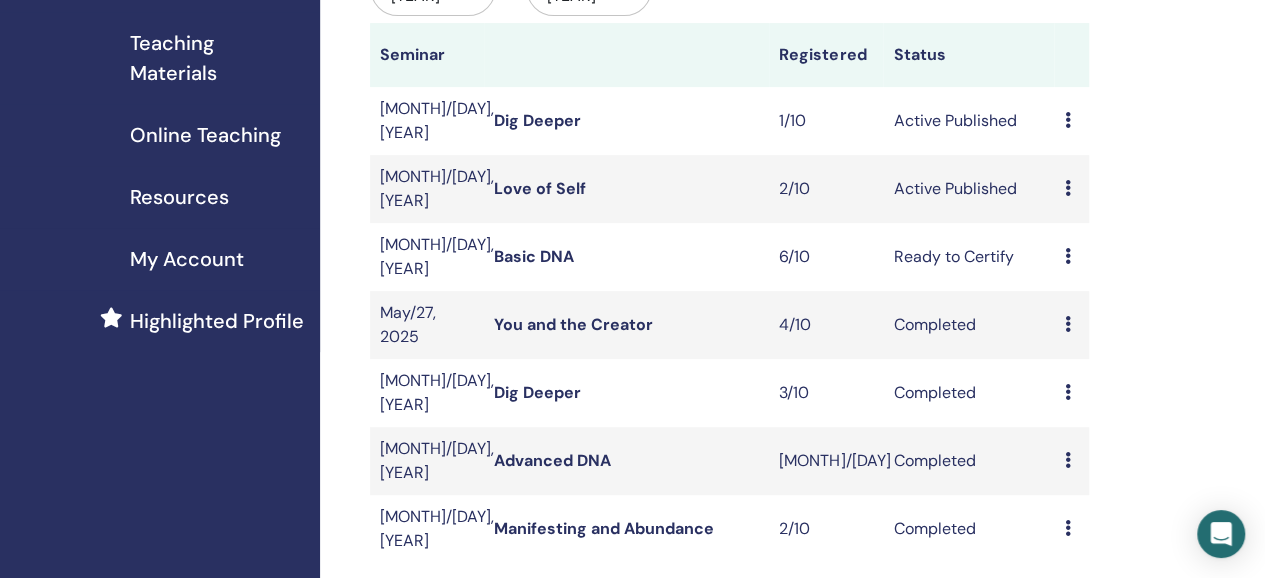 scroll, scrollTop: 0, scrollLeft: 0, axis: both 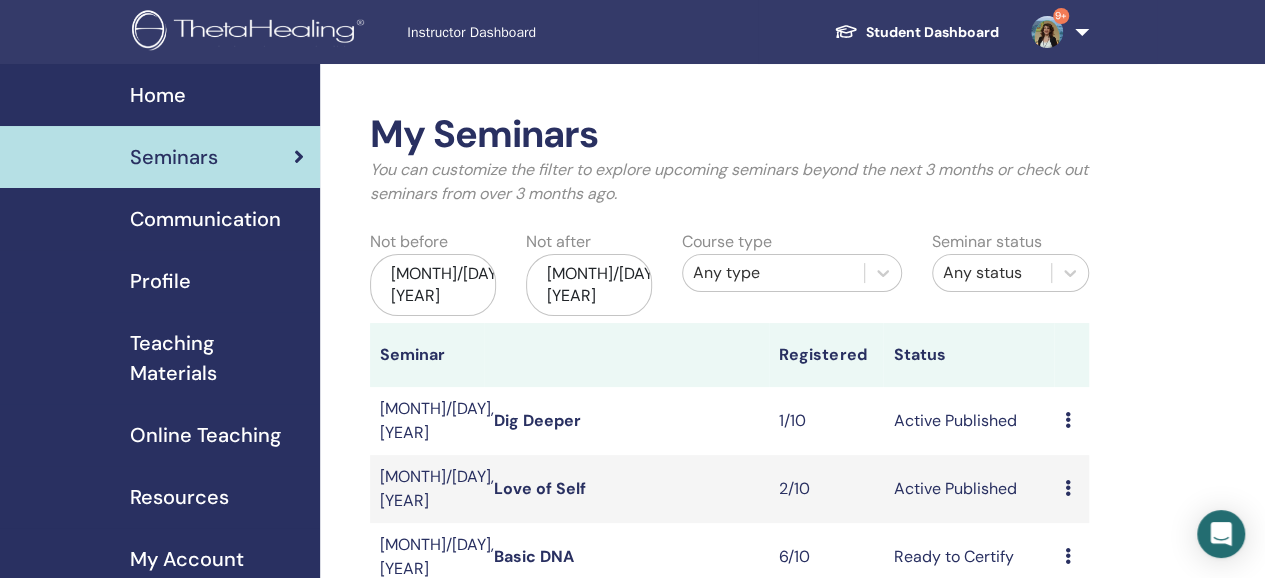 click on "9+" at bounding box center (1056, 32) 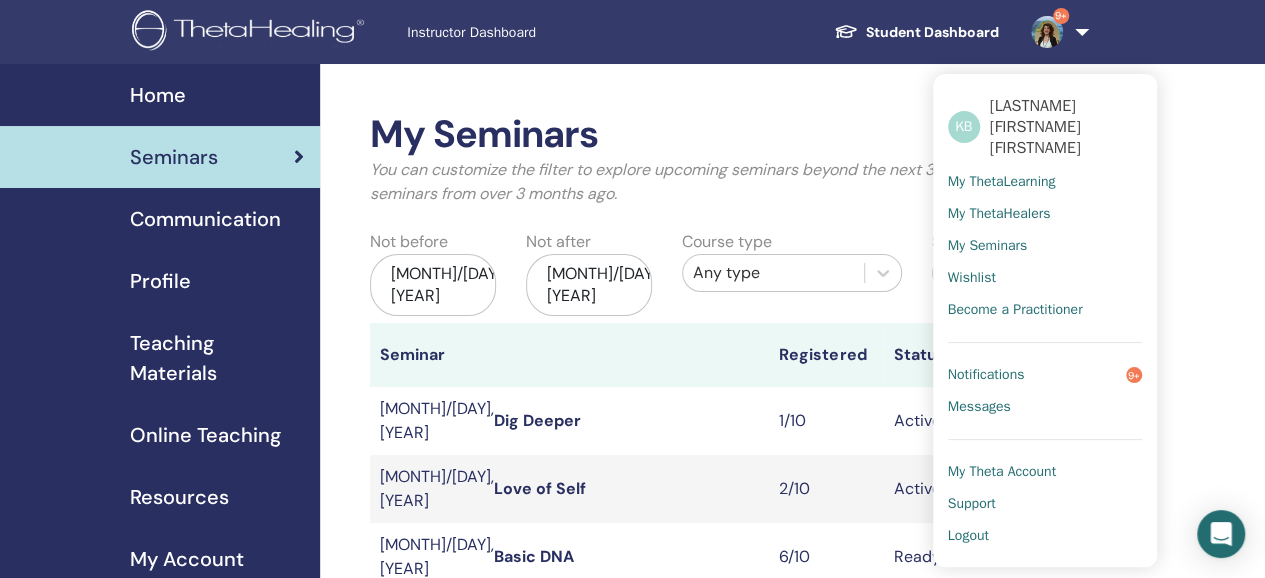 scroll, scrollTop: 200, scrollLeft: 0, axis: vertical 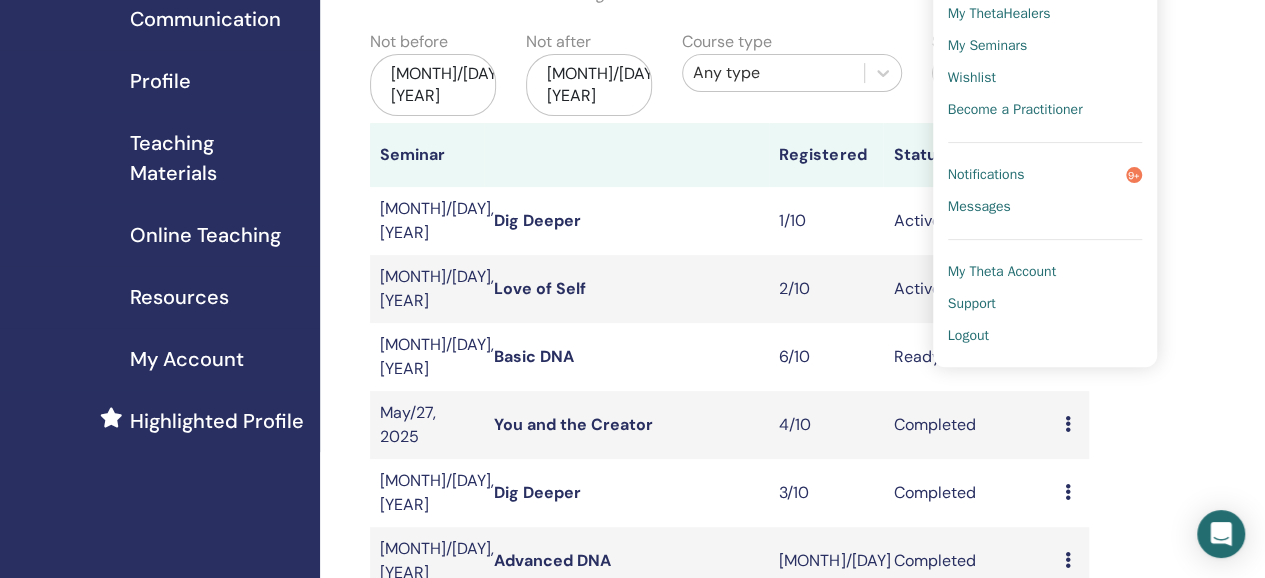 click on "Logout" at bounding box center [968, 336] 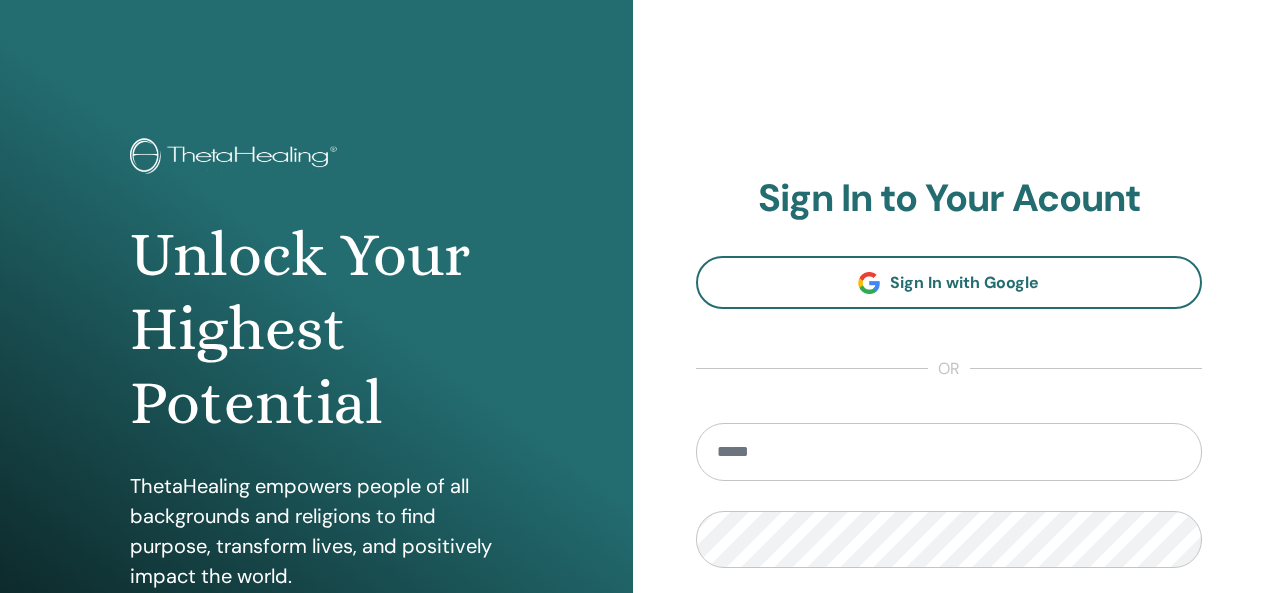 scroll, scrollTop: 0, scrollLeft: 0, axis: both 